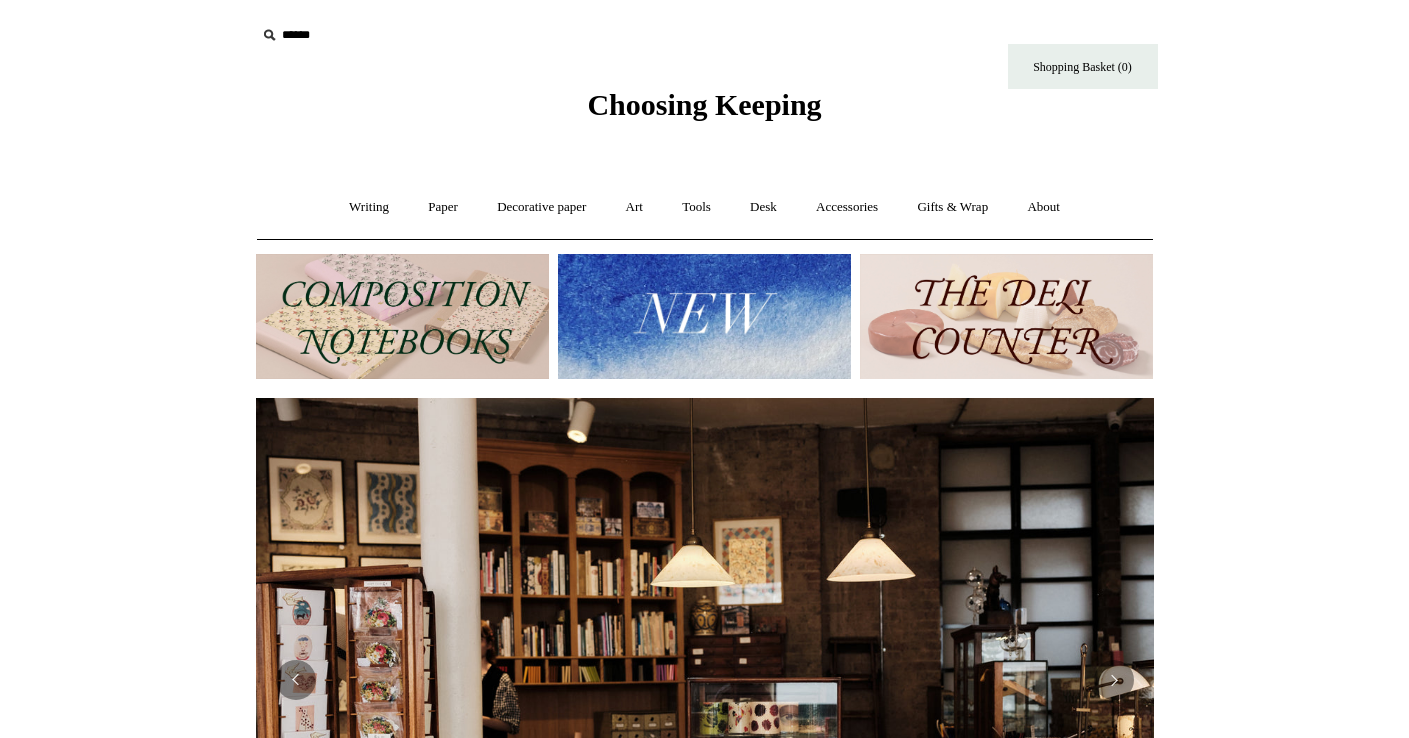 scroll, scrollTop: 0, scrollLeft: 0, axis: both 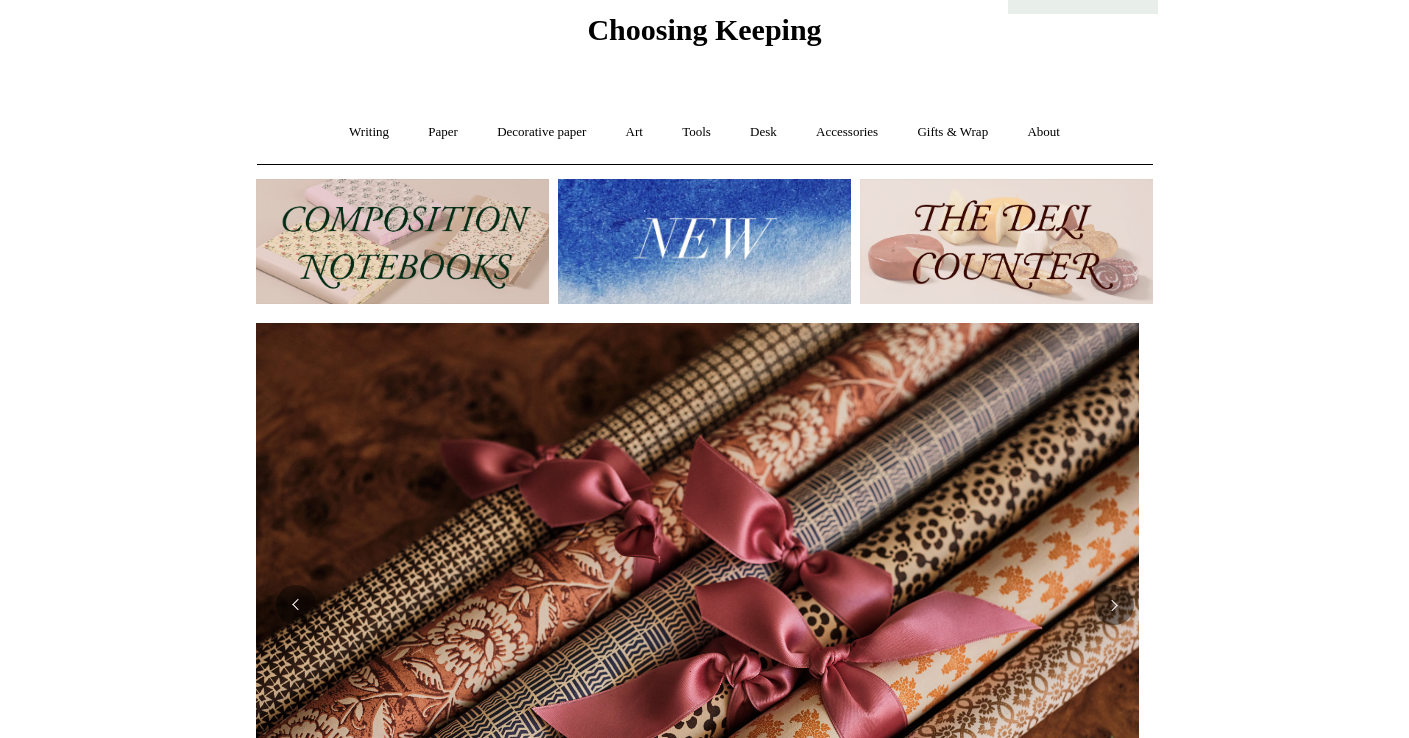 click at bounding box center (1006, 241) 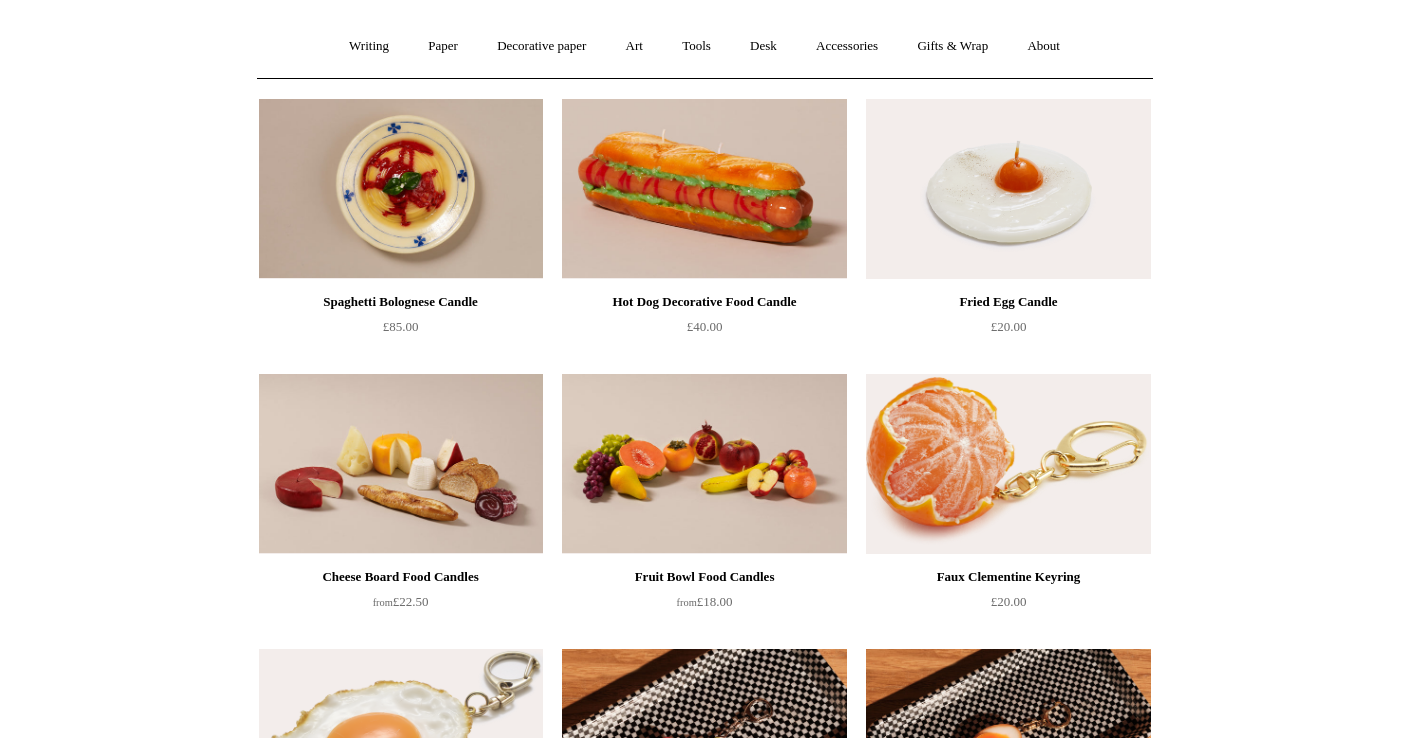 scroll, scrollTop: 0, scrollLeft: 0, axis: both 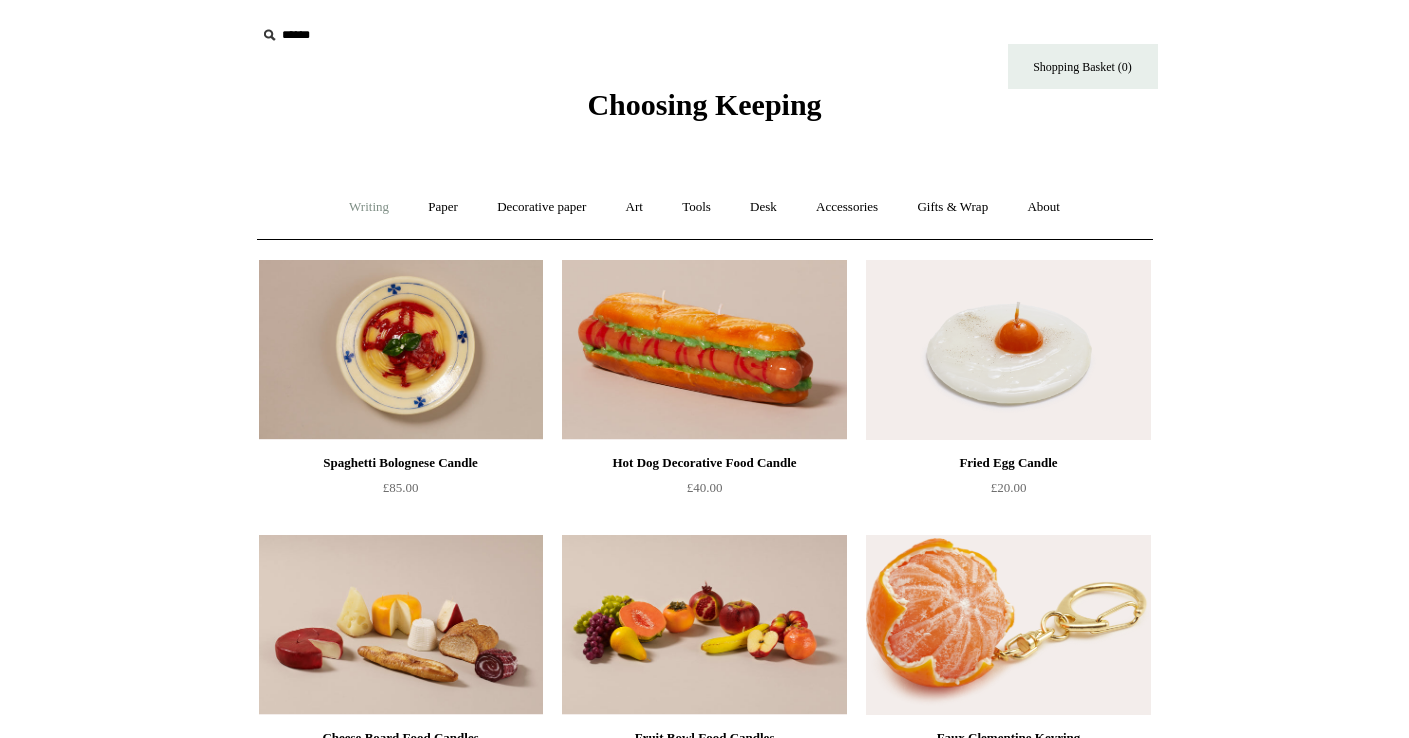 click on "Writing +" at bounding box center (369, 207) 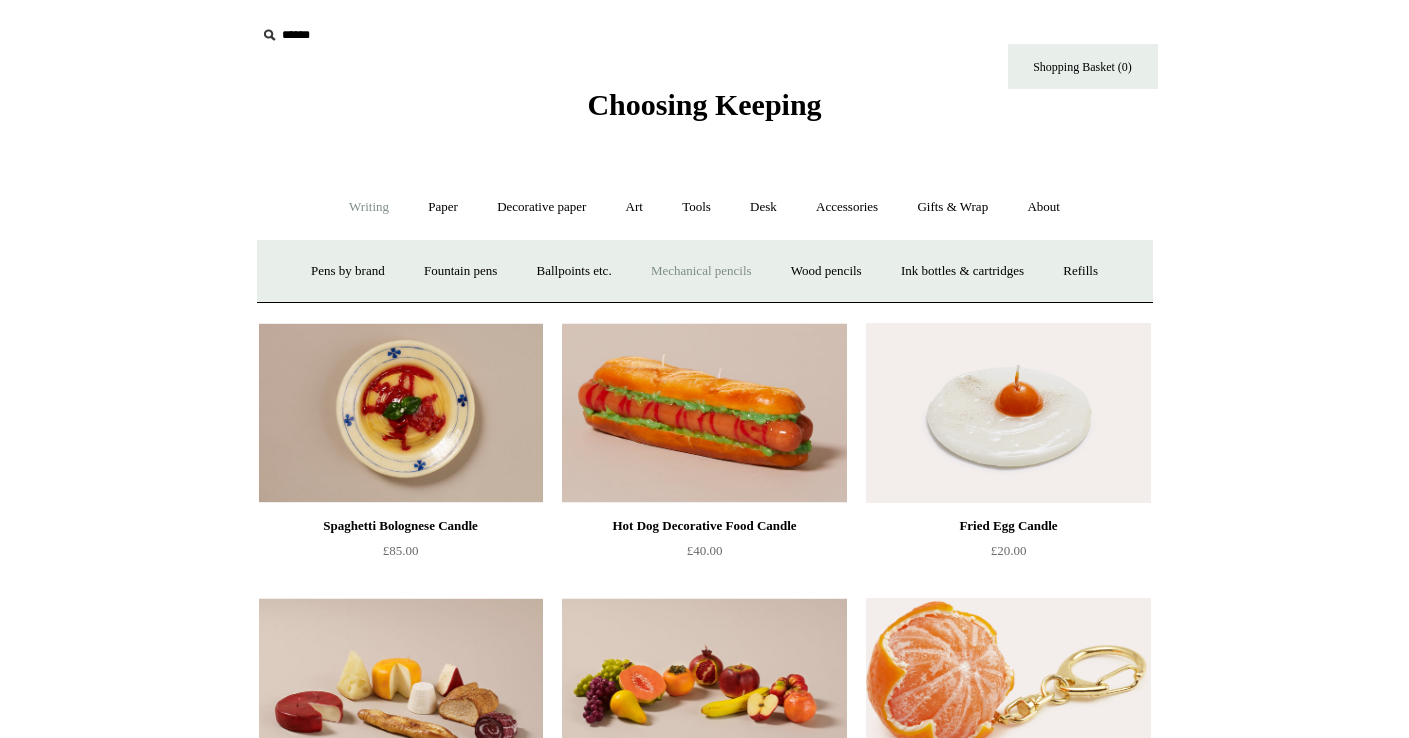 click on "Mechanical pencils +" at bounding box center [701, 271] 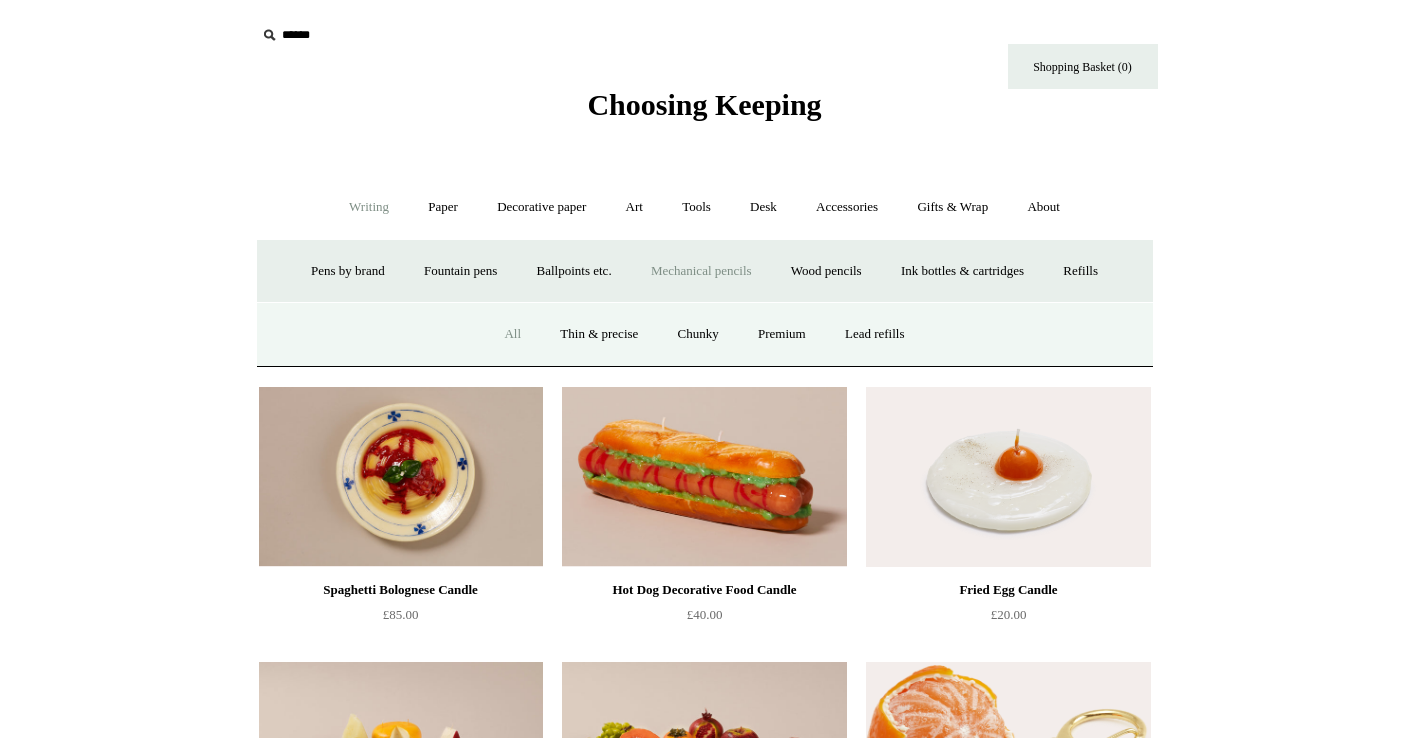 click on "All" at bounding box center [512, 334] 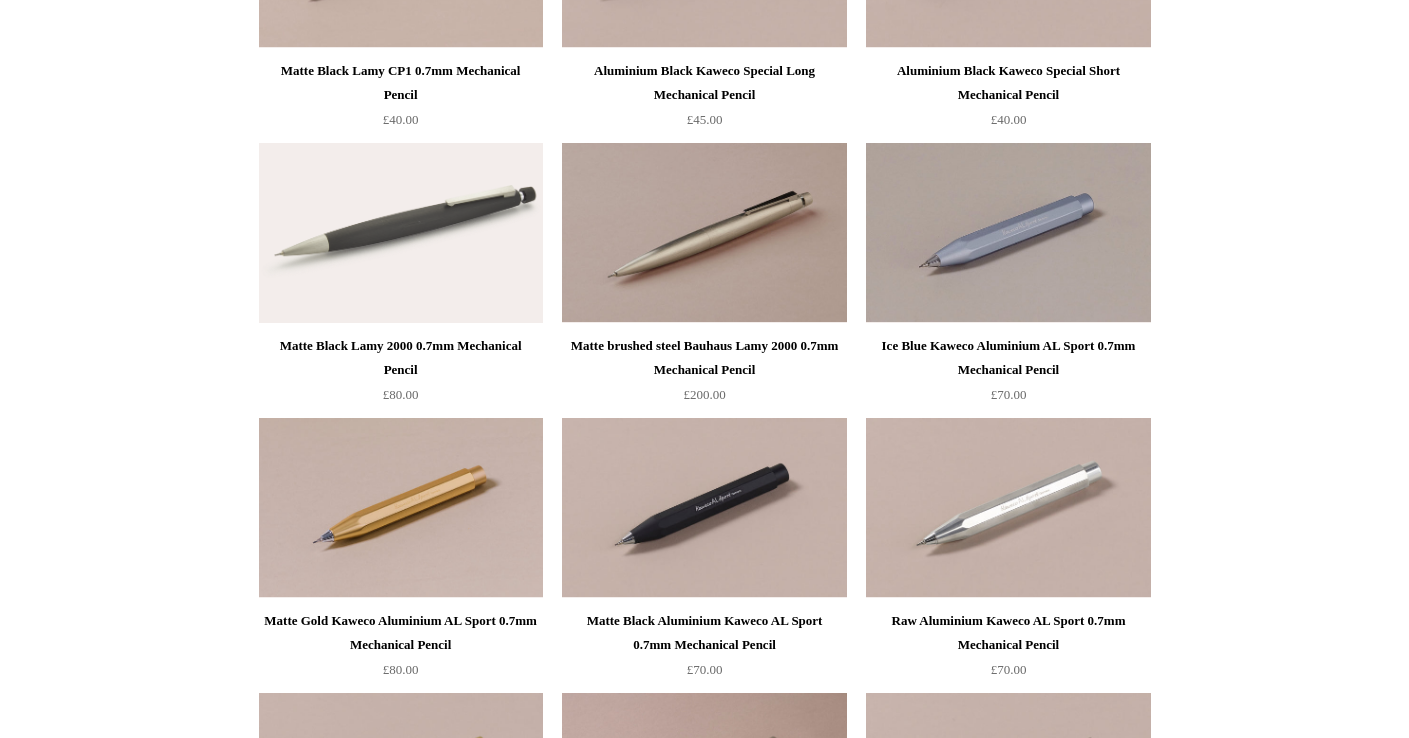 scroll, scrollTop: 0, scrollLeft: 0, axis: both 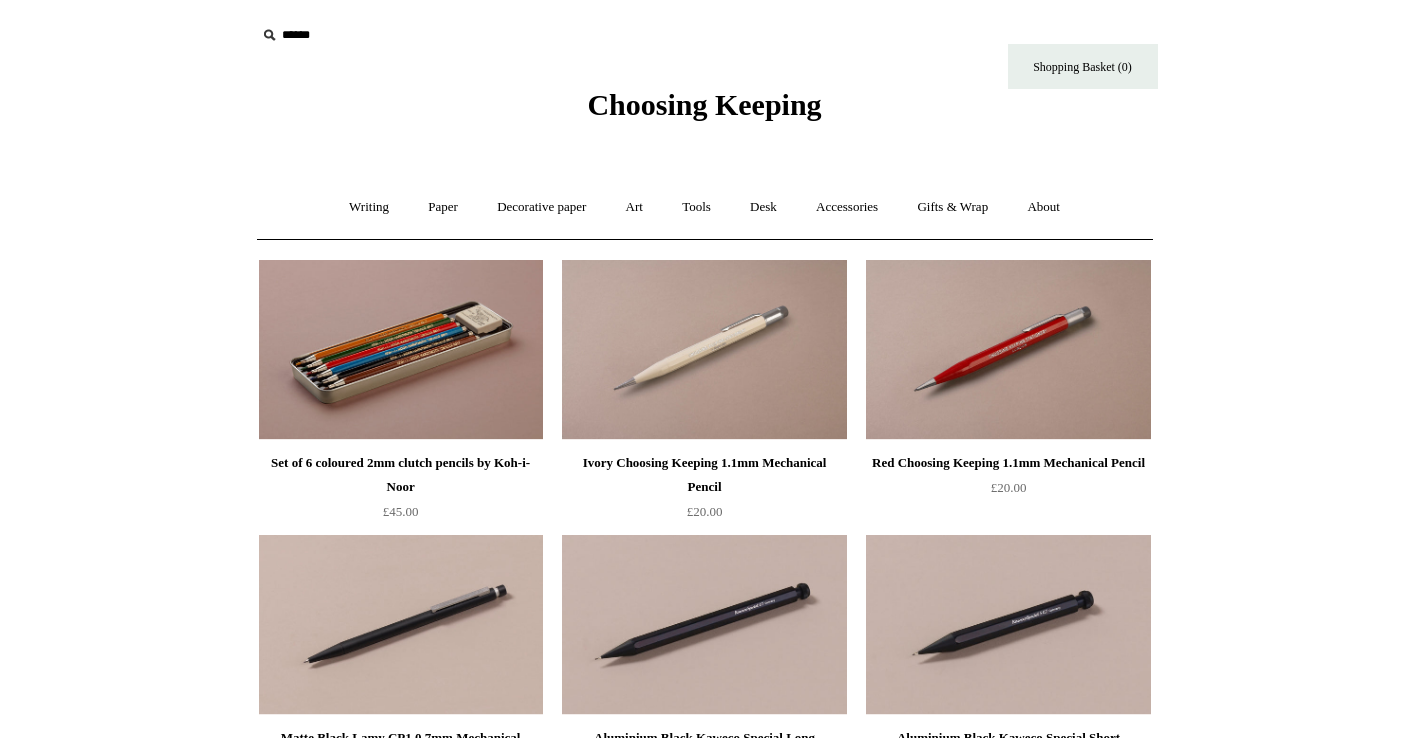 click at bounding box center (401, 350) 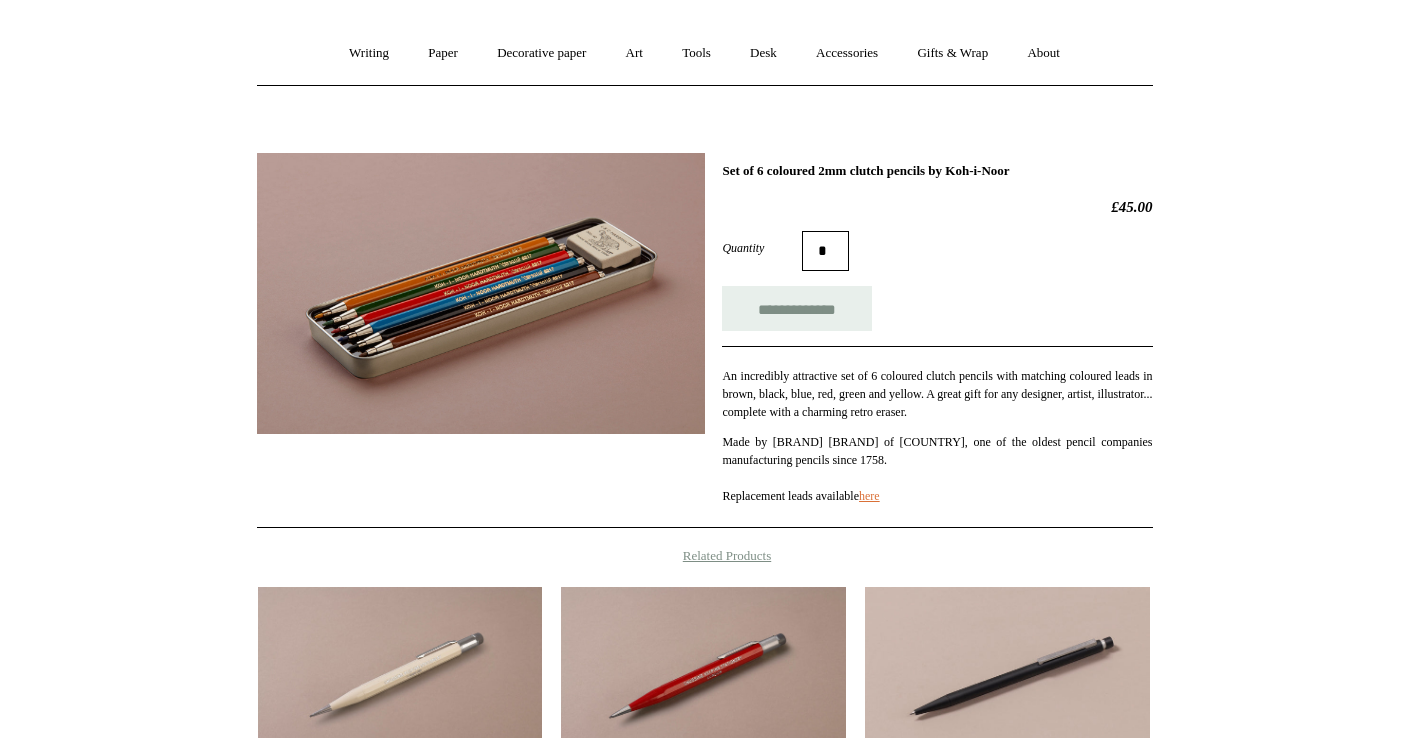 scroll, scrollTop: 153, scrollLeft: 0, axis: vertical 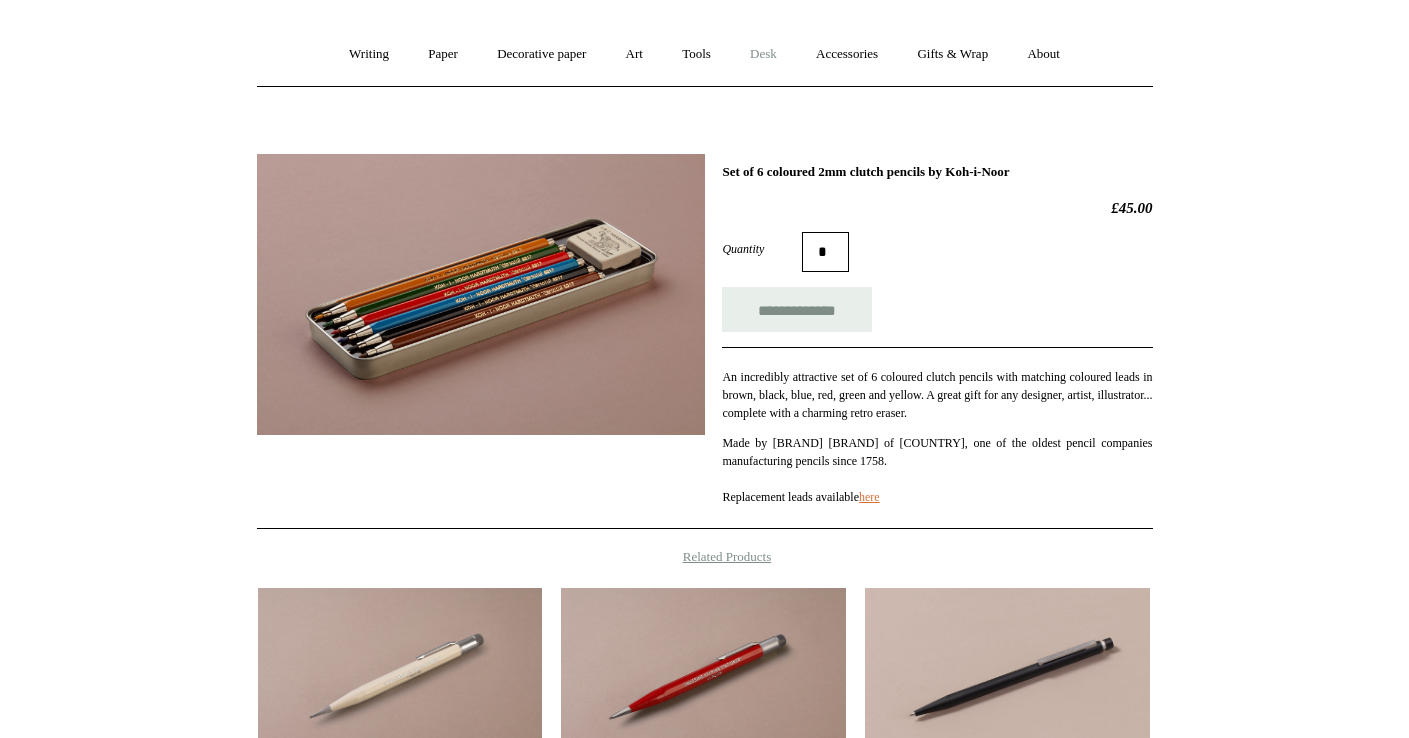 click on "Desk +" at bounding box center [763, 54] 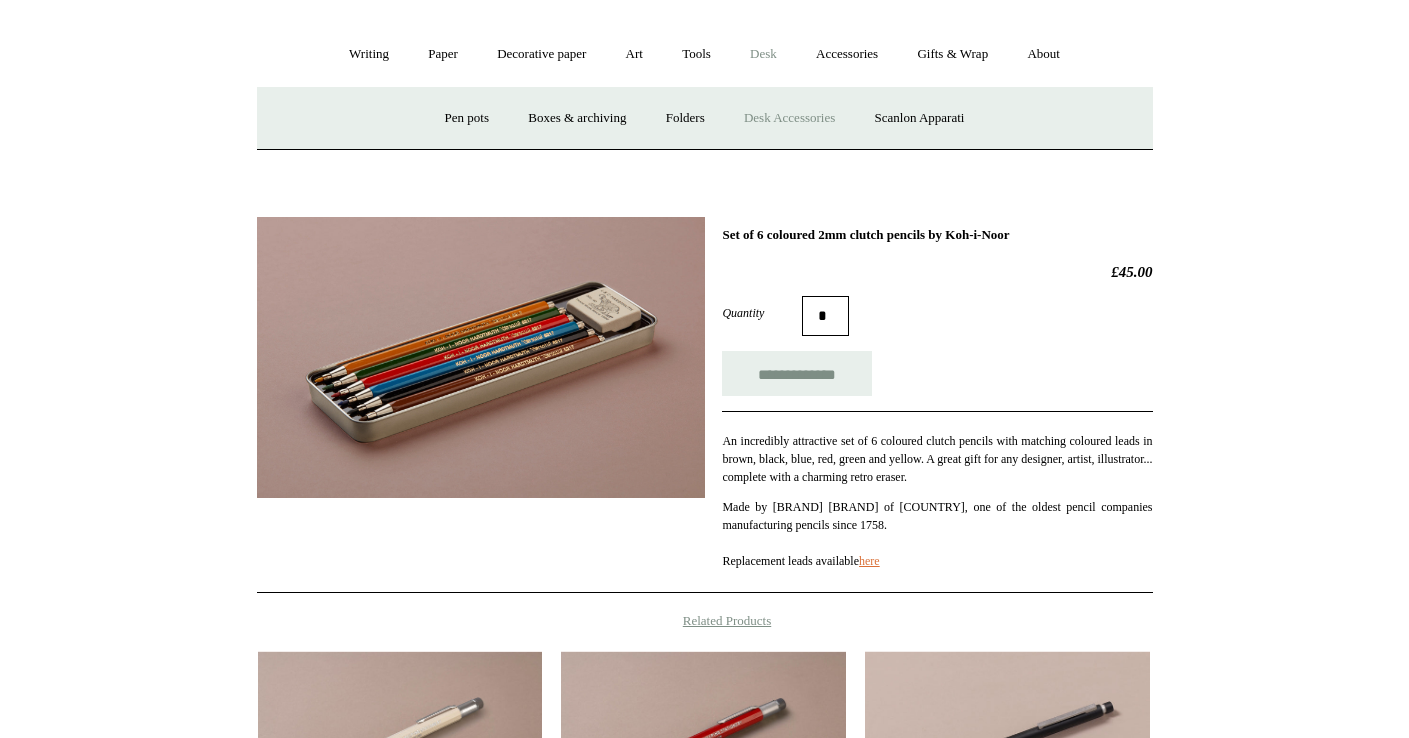 click on "Desk Accessories" at bounding box center [789, 118] 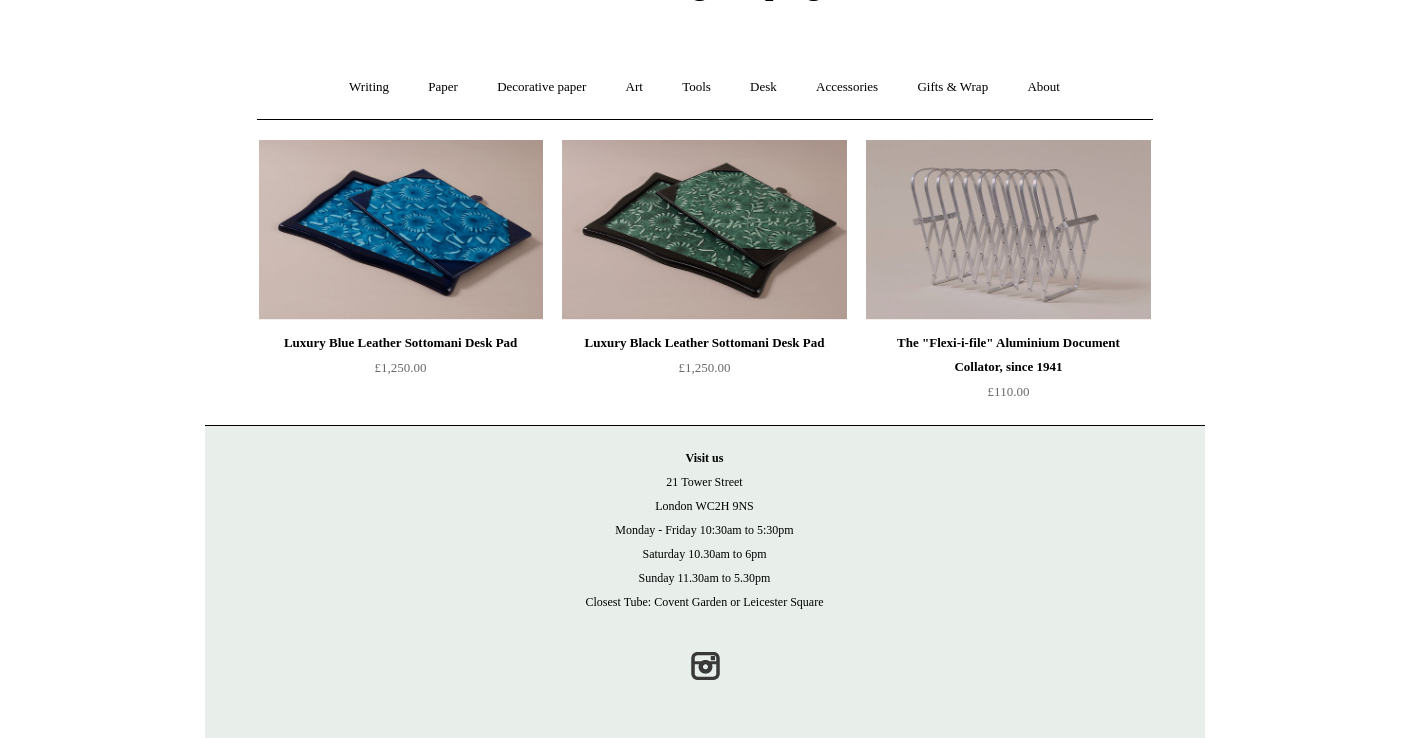 scroll, scrollTop: 0, scrollLeft: 0, axis: both 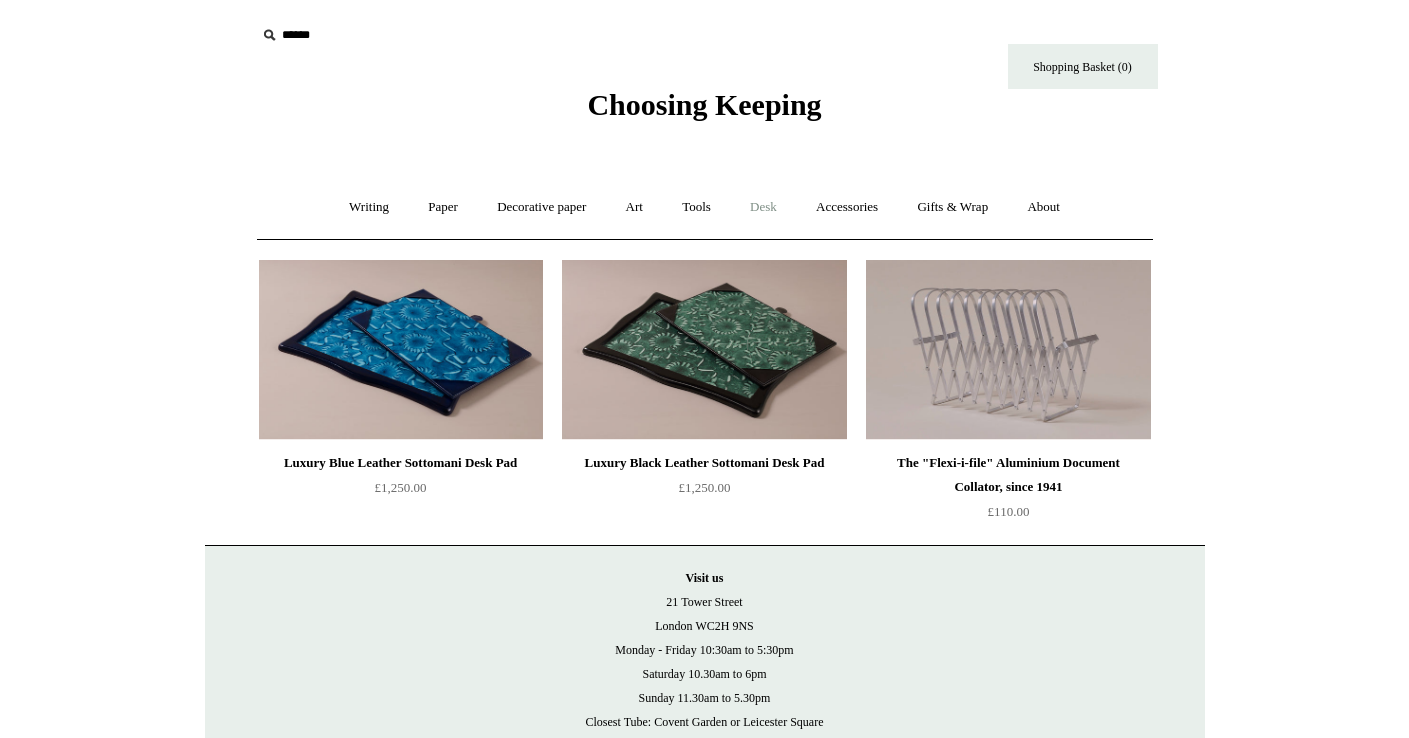 click on "Desk +" at bounding box center [763, 207] 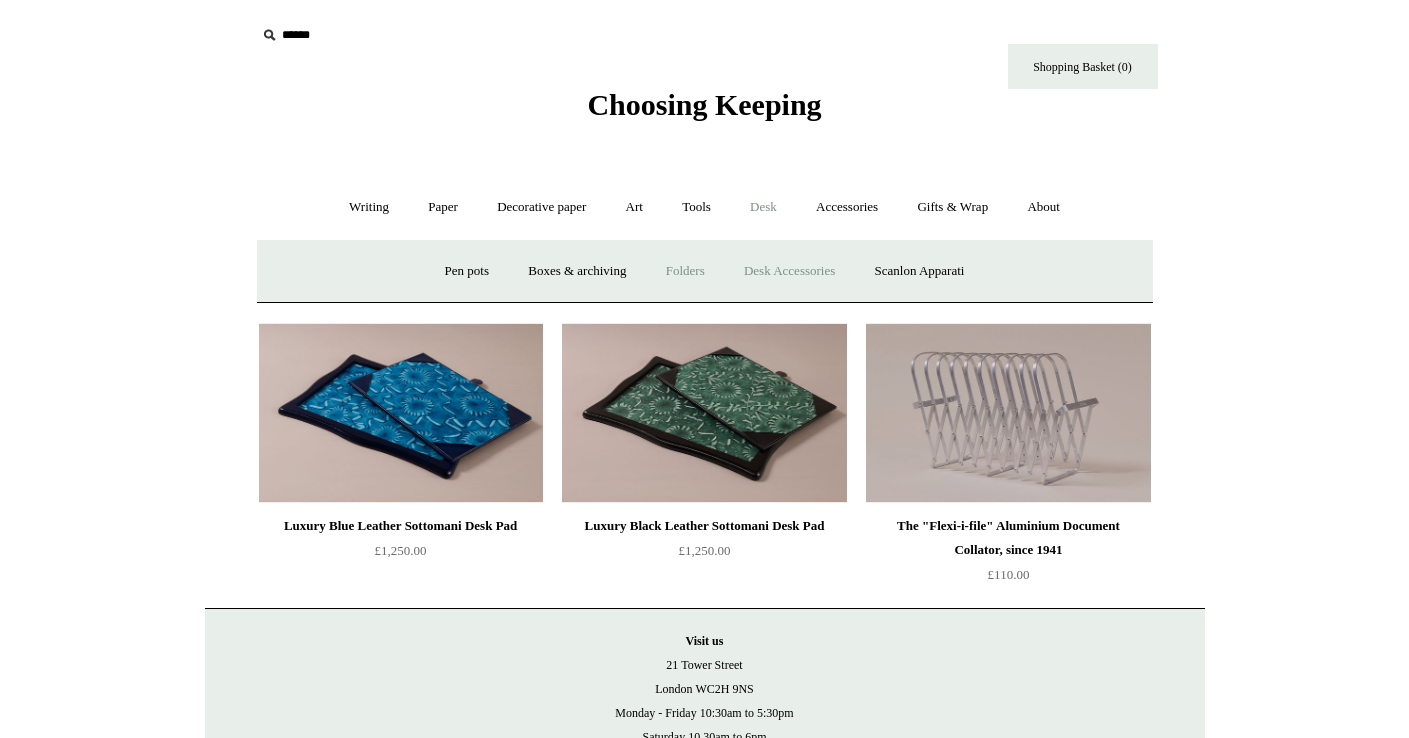 click on "Folders" at bounding box center (685, 271) 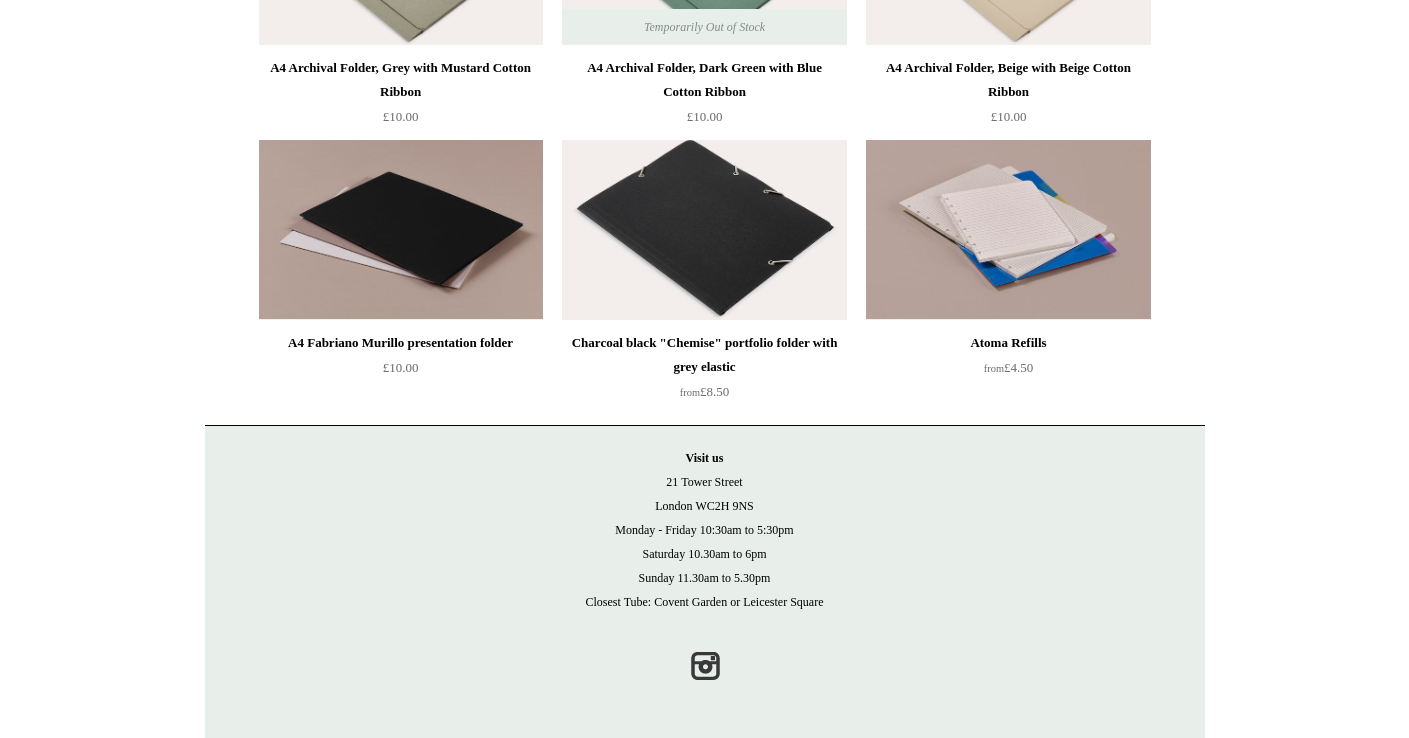 scroll, scrollTop: 0, scrollLeft: 0, axis: both 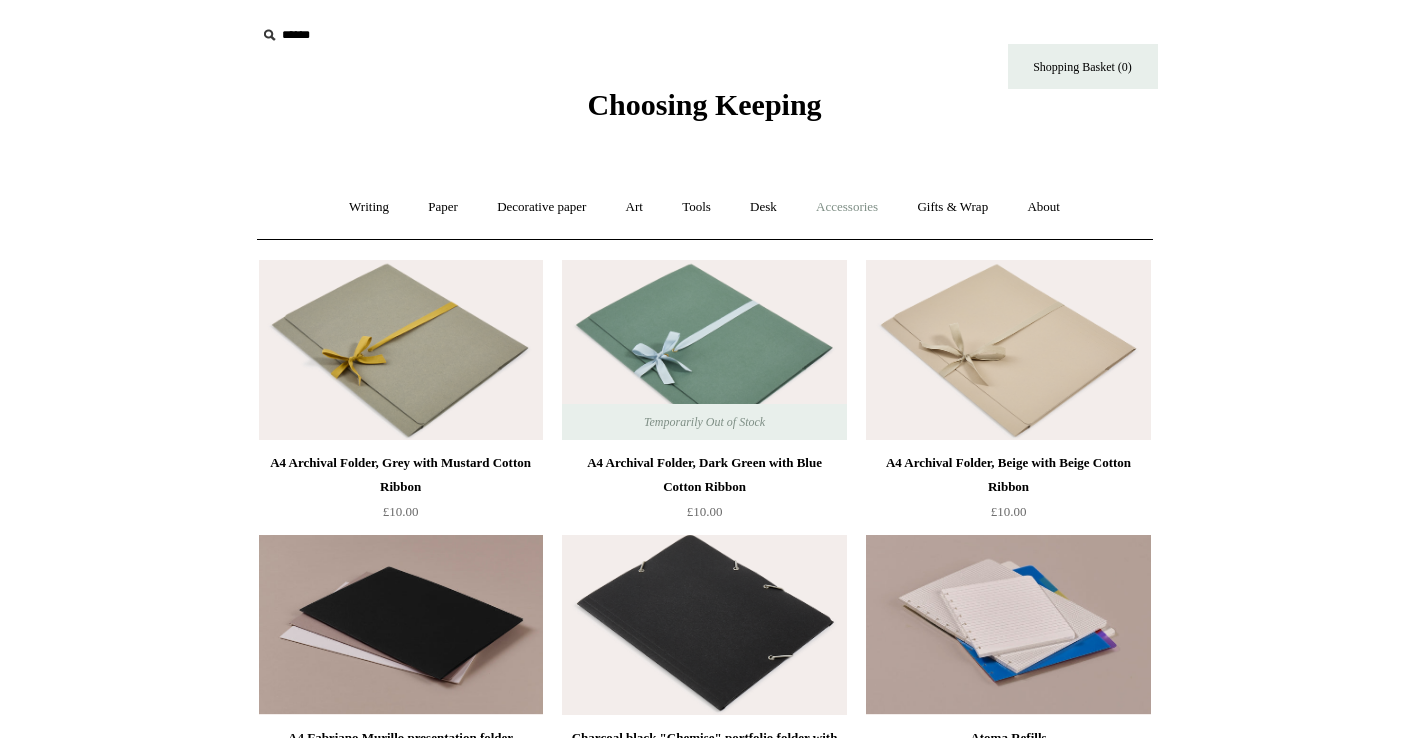 click on "Accessories +" at bounding box center (847, 207) 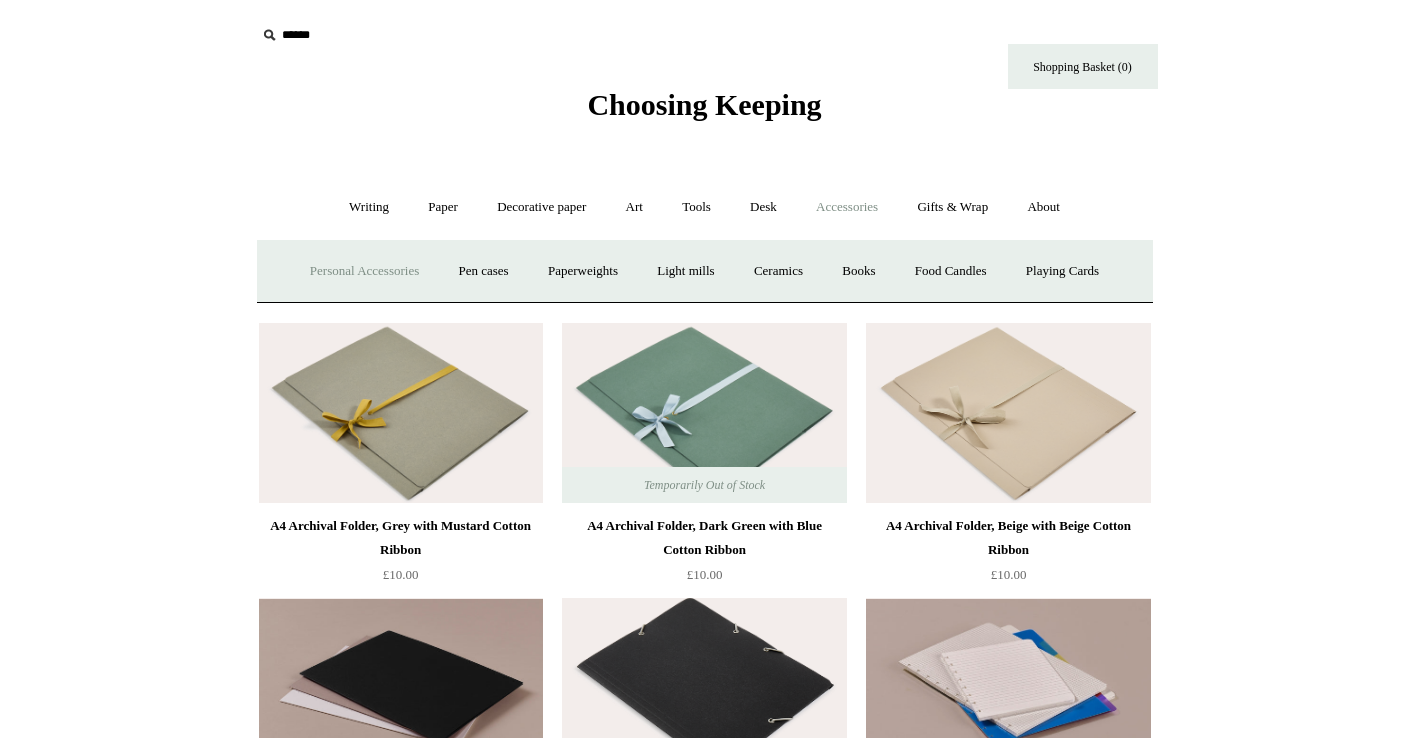 click on "Personal Accessories +" at bounding box center (364, 271) 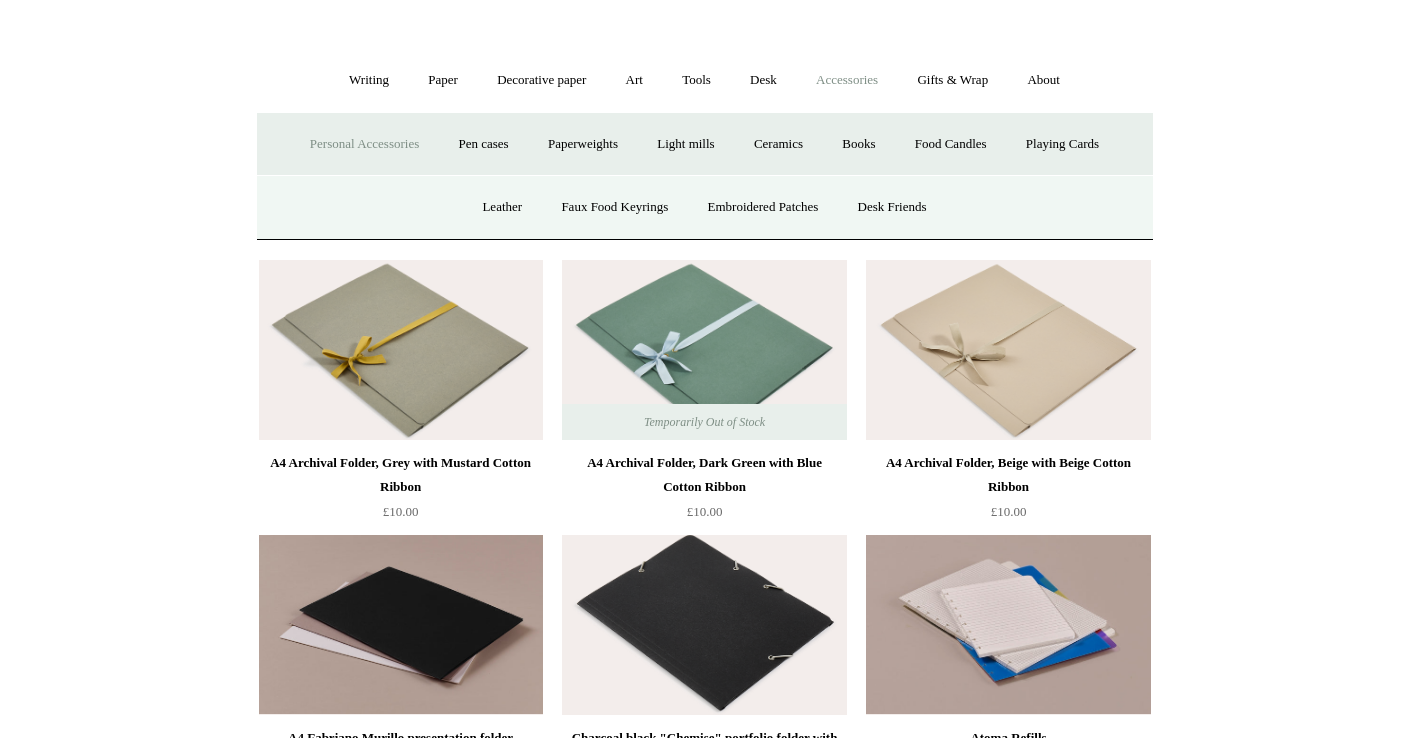 scroll, scrollTop: 0, scrollLeft: 0, axis: both 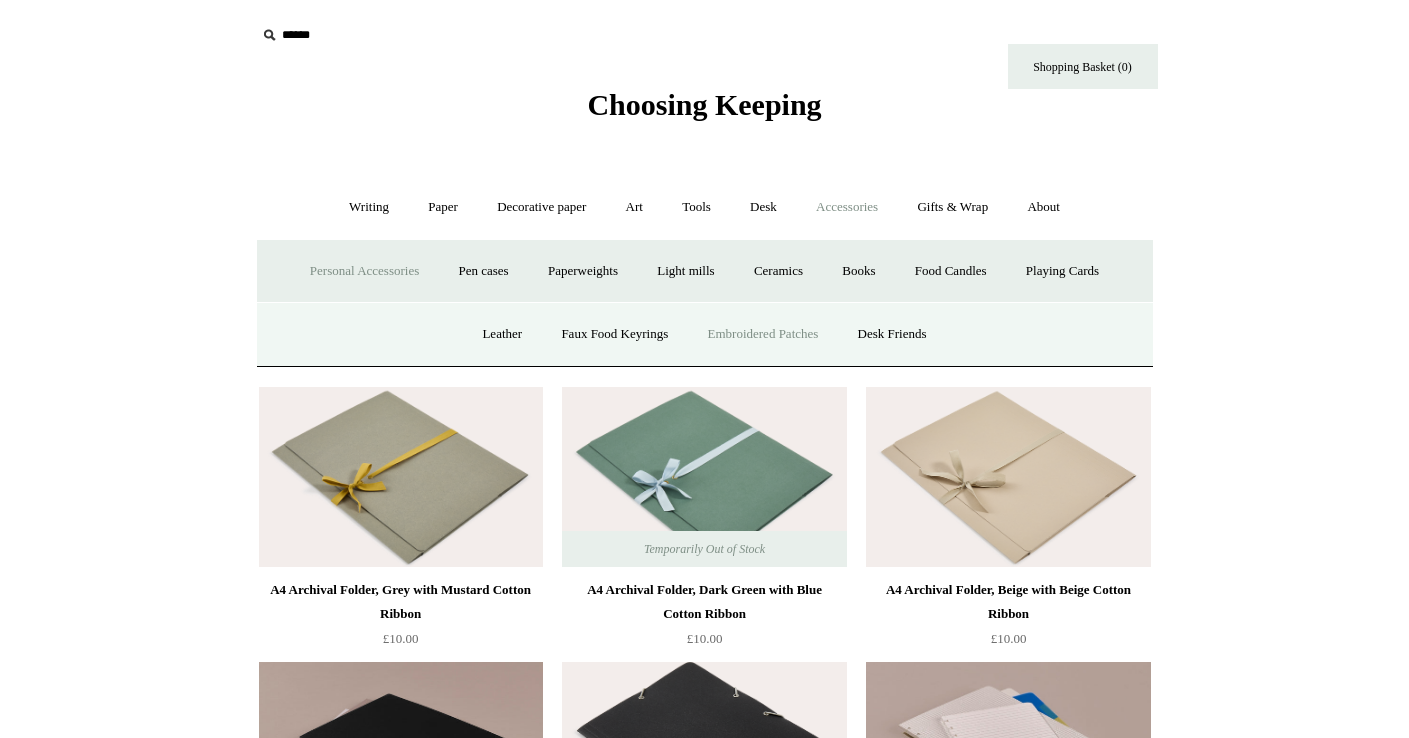 click on "Embroidered Patches" at bounding box center [763, 334] 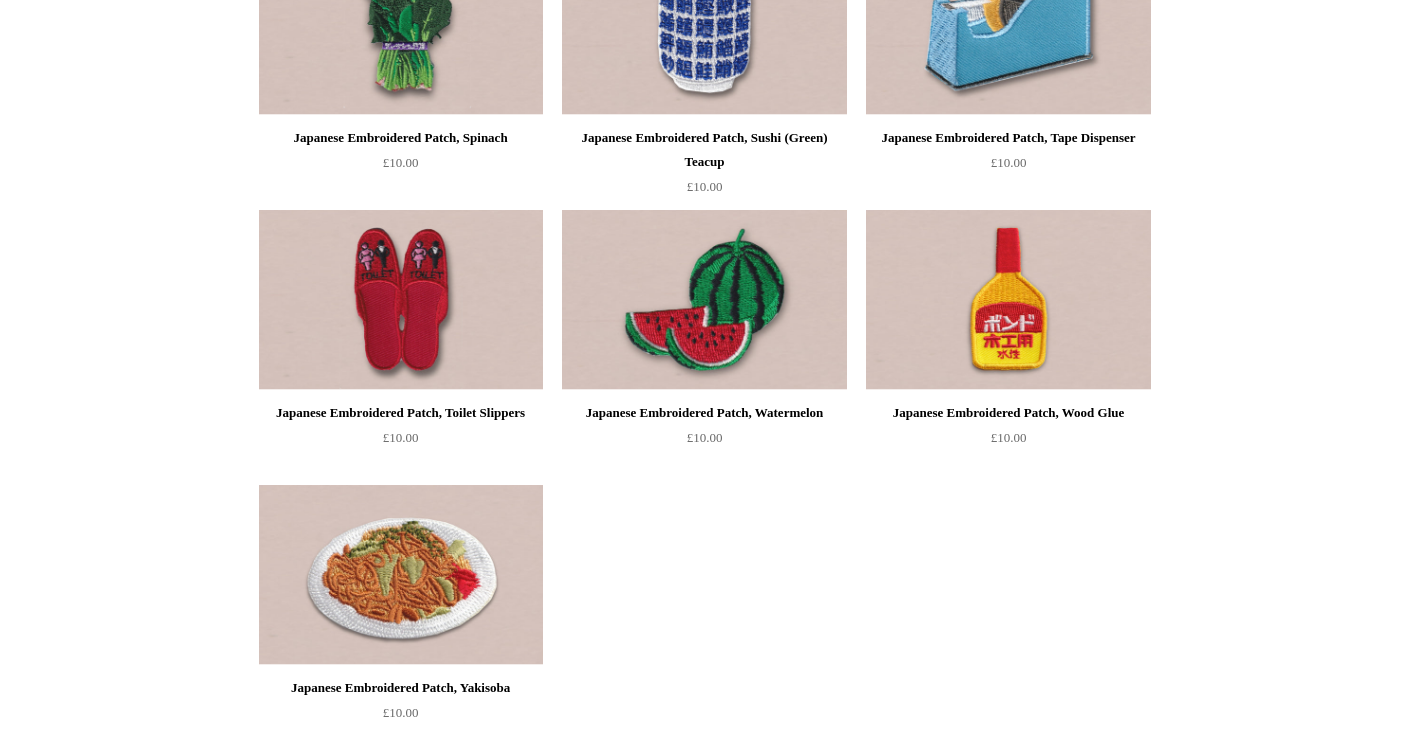 scroll, scrollTop: 2251, scrollLeft: 0, axis: vertical 